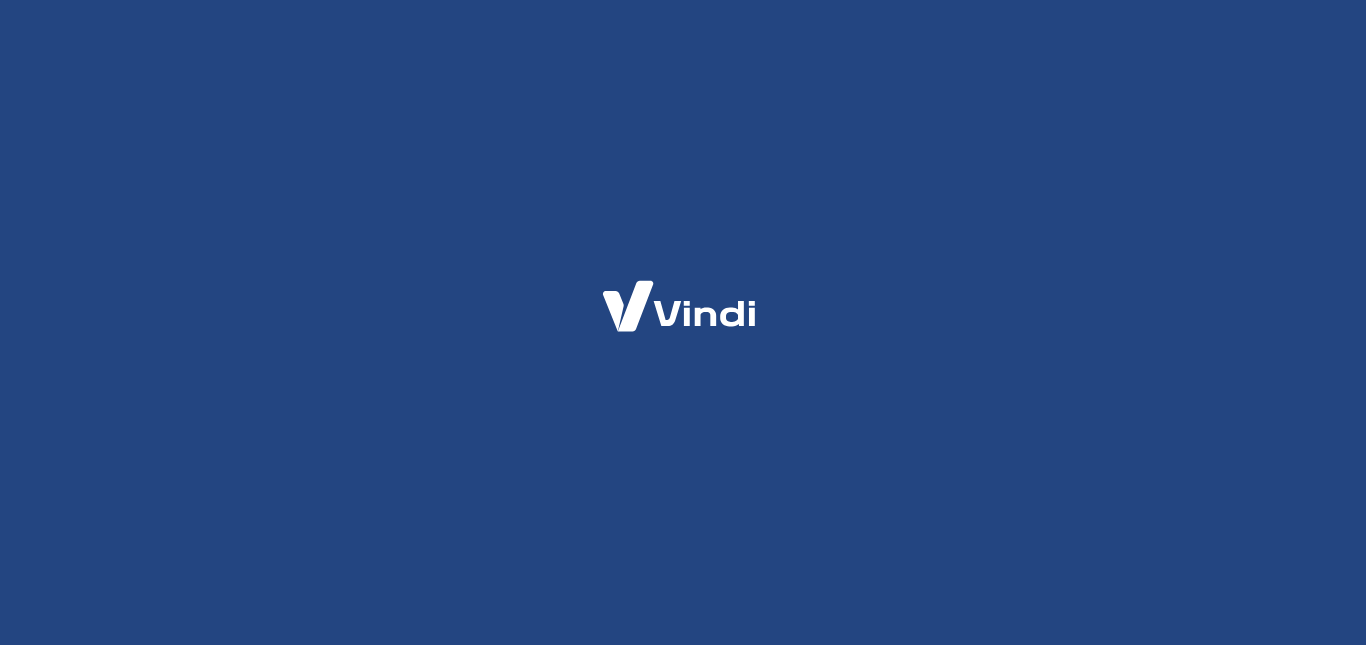 scroll, scrollTop: 0, scrollLeft: 0, axis: both 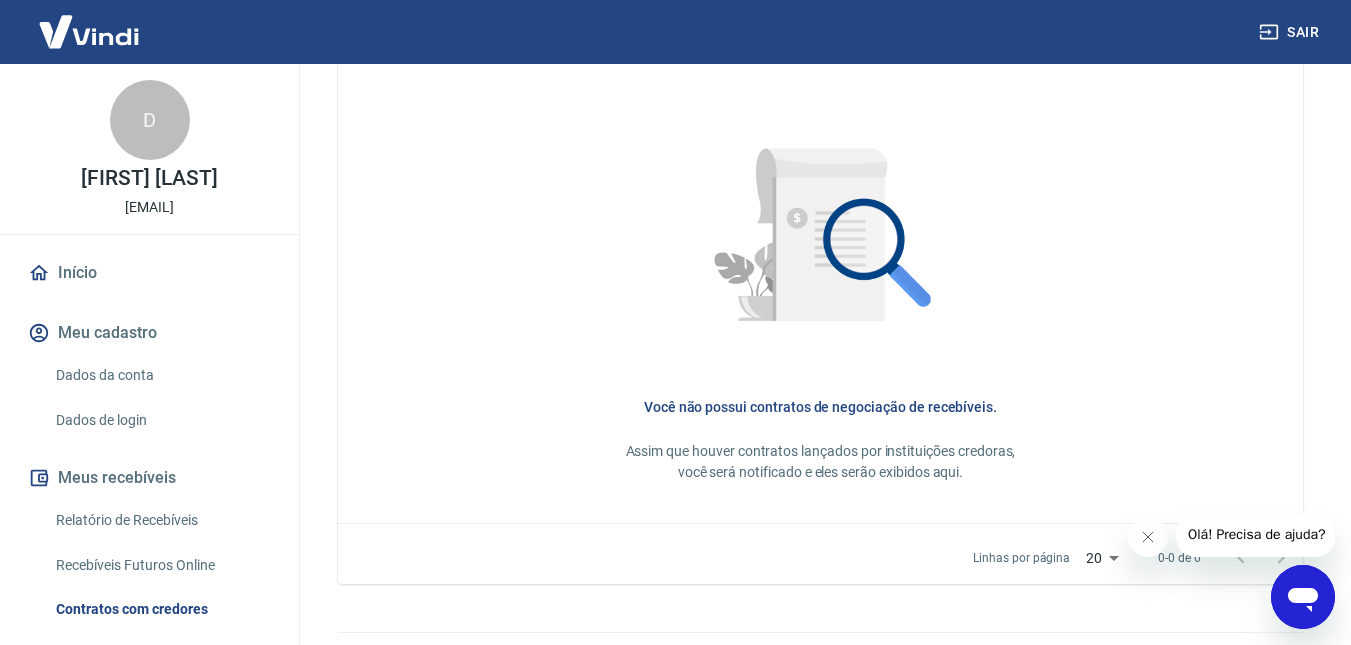 click on "Dados da conta" at bounding box center (161, 375) 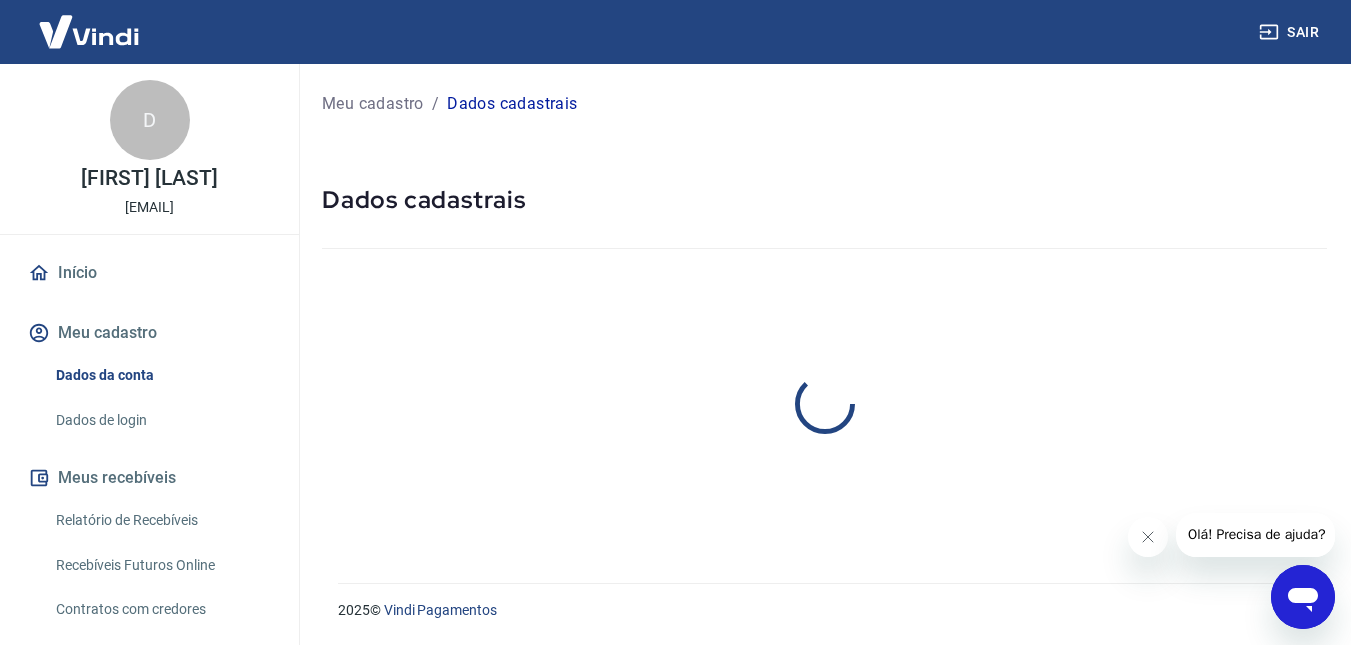 scroll, scrollTop: 0, scrollLeft: 0, axis: both 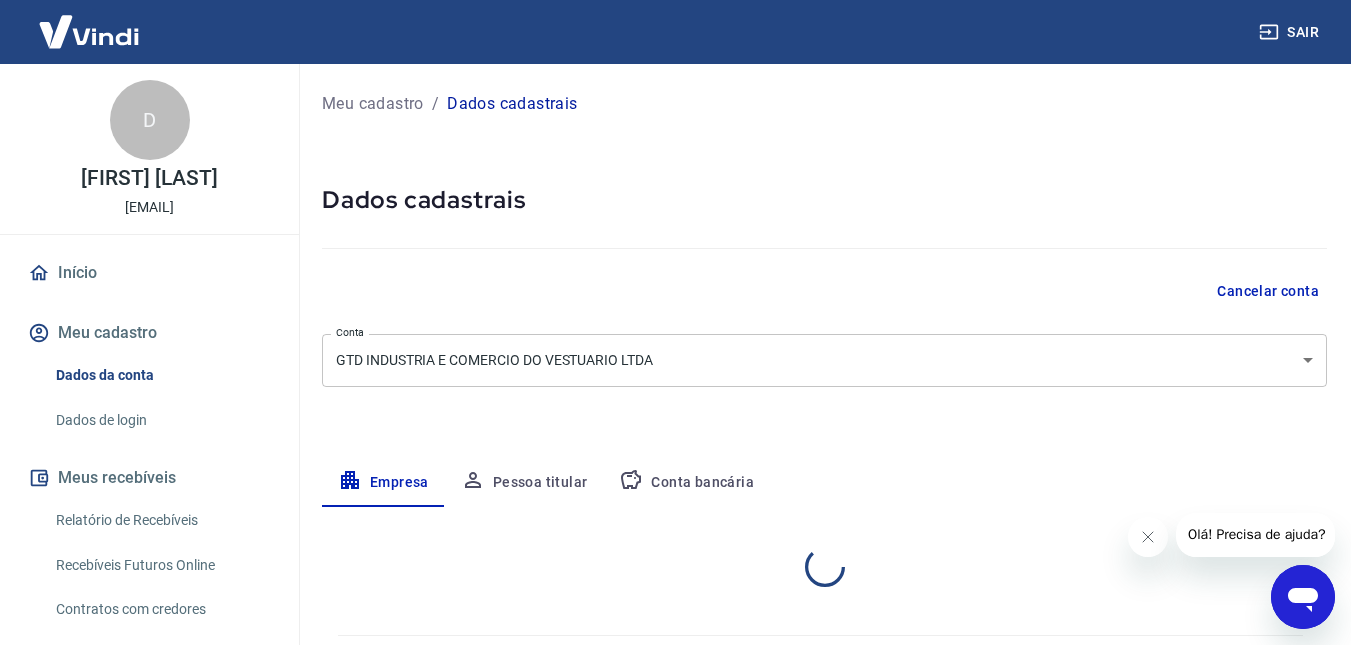 select on "MG" 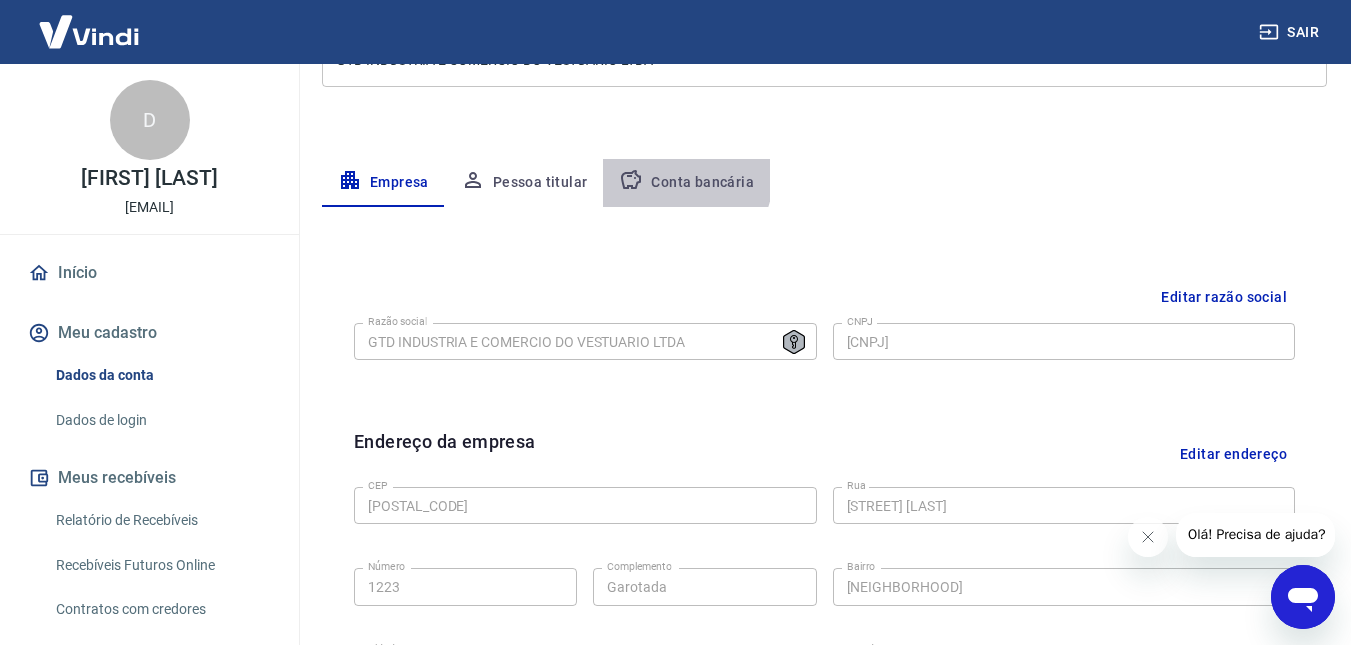 click on "Conta bancária" at bounding box center (686, 183) 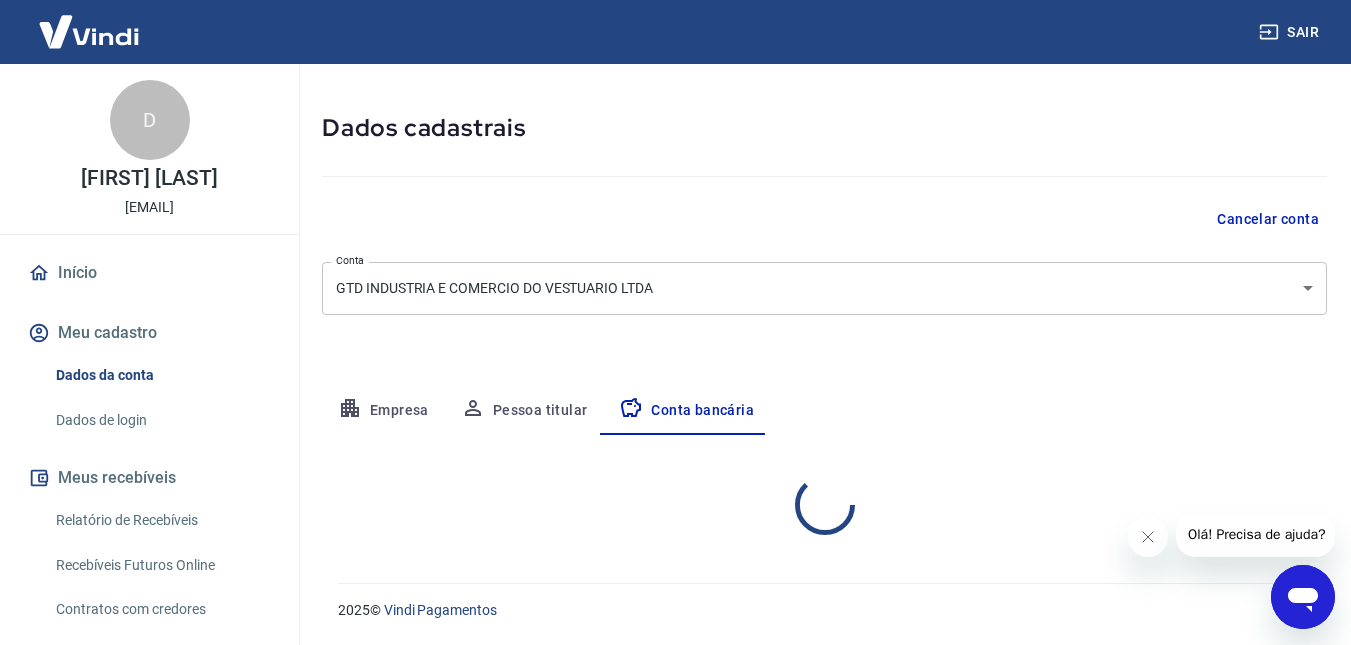 select on "1" 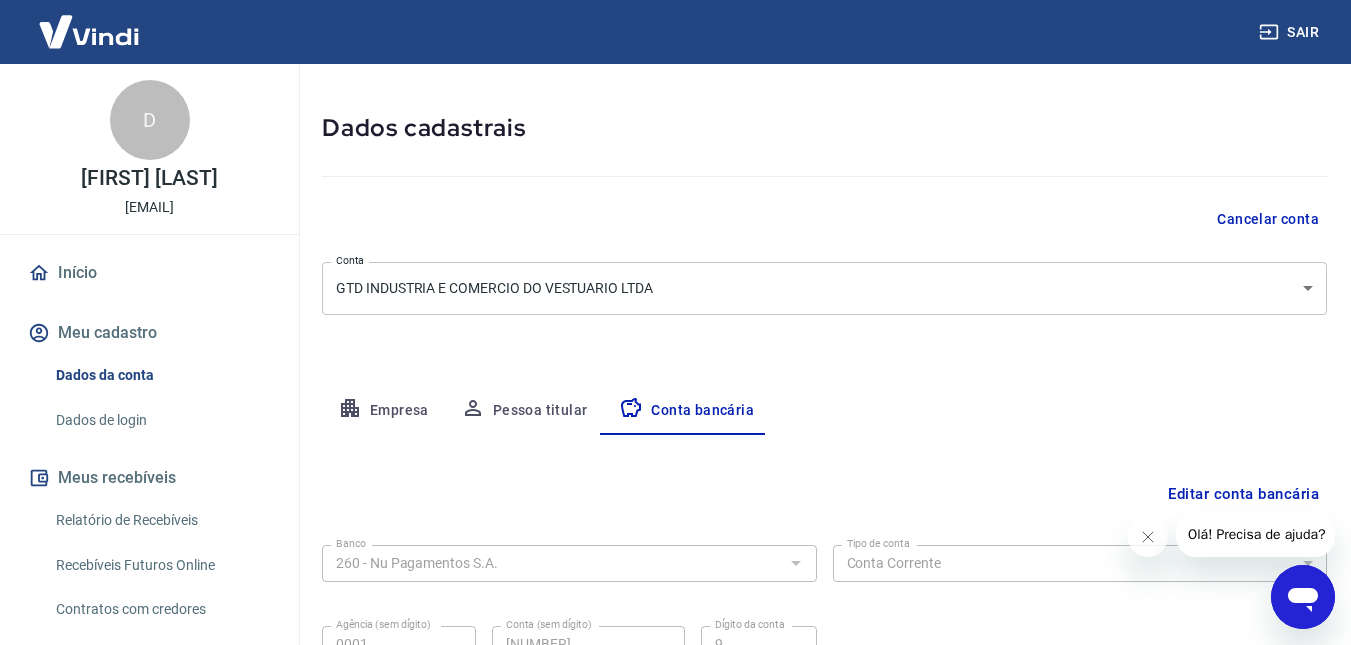 scroll, scrollTop: 266, scrollLeft: 0, axis: vertical 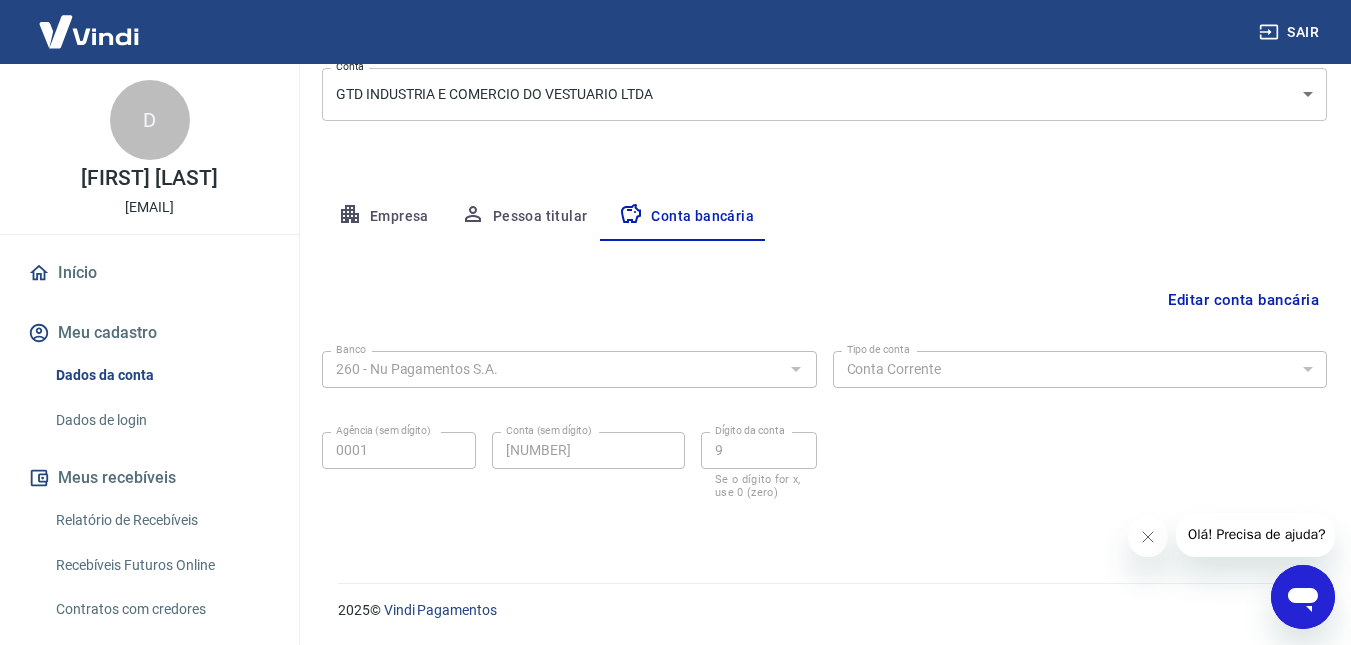 click on "Pessoa titular" at bounding box center (524, 217) 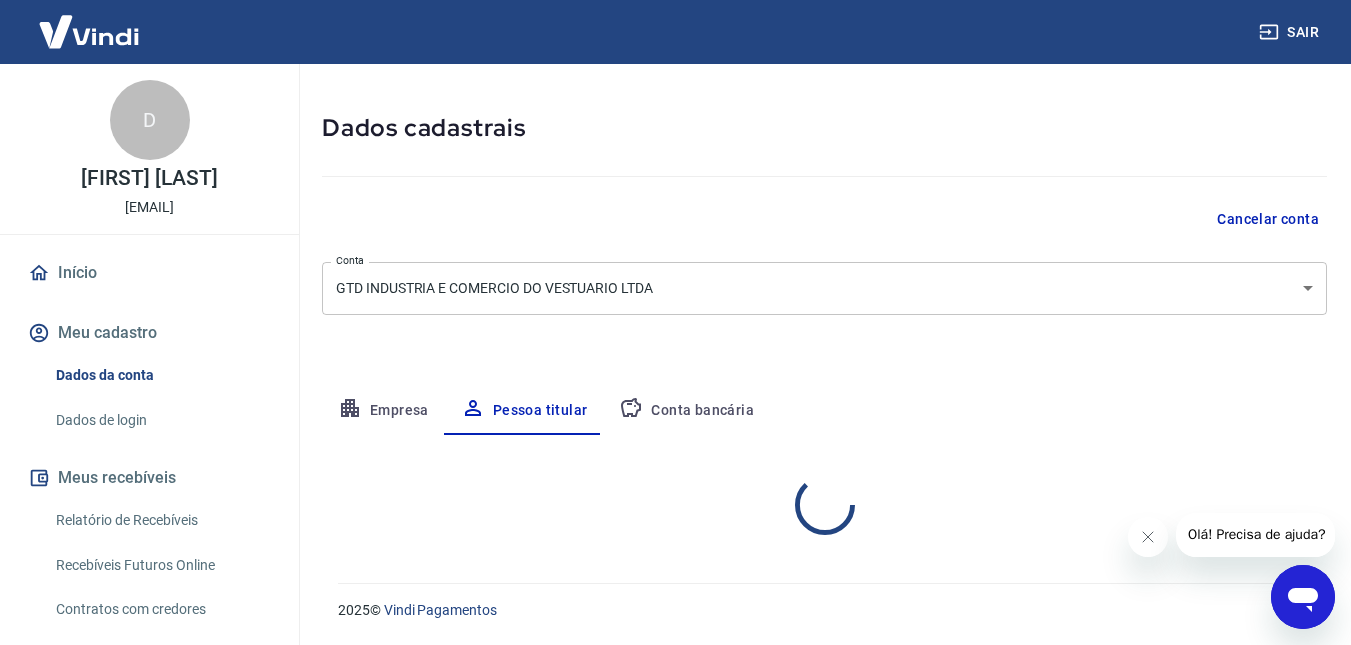 scroll, scrollTop: 155, scrollLeft: 0, axis: vertical 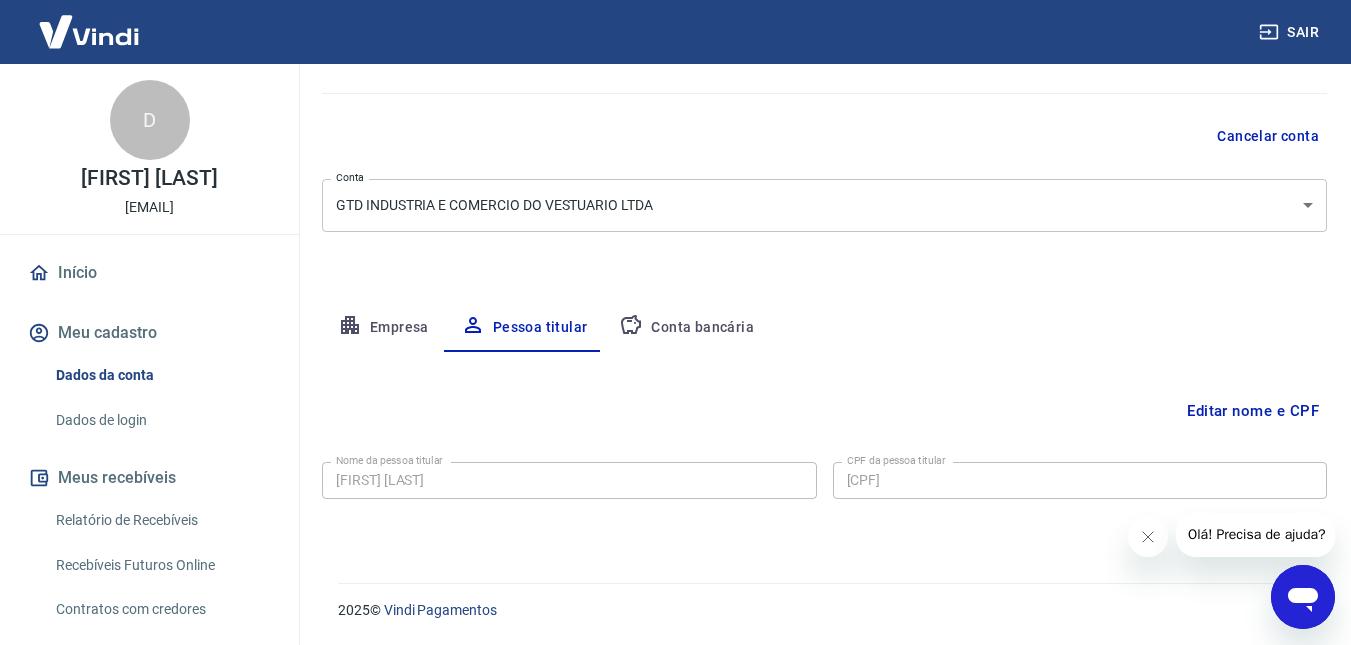 click on "Empresa" at bounding box center [383, 328] 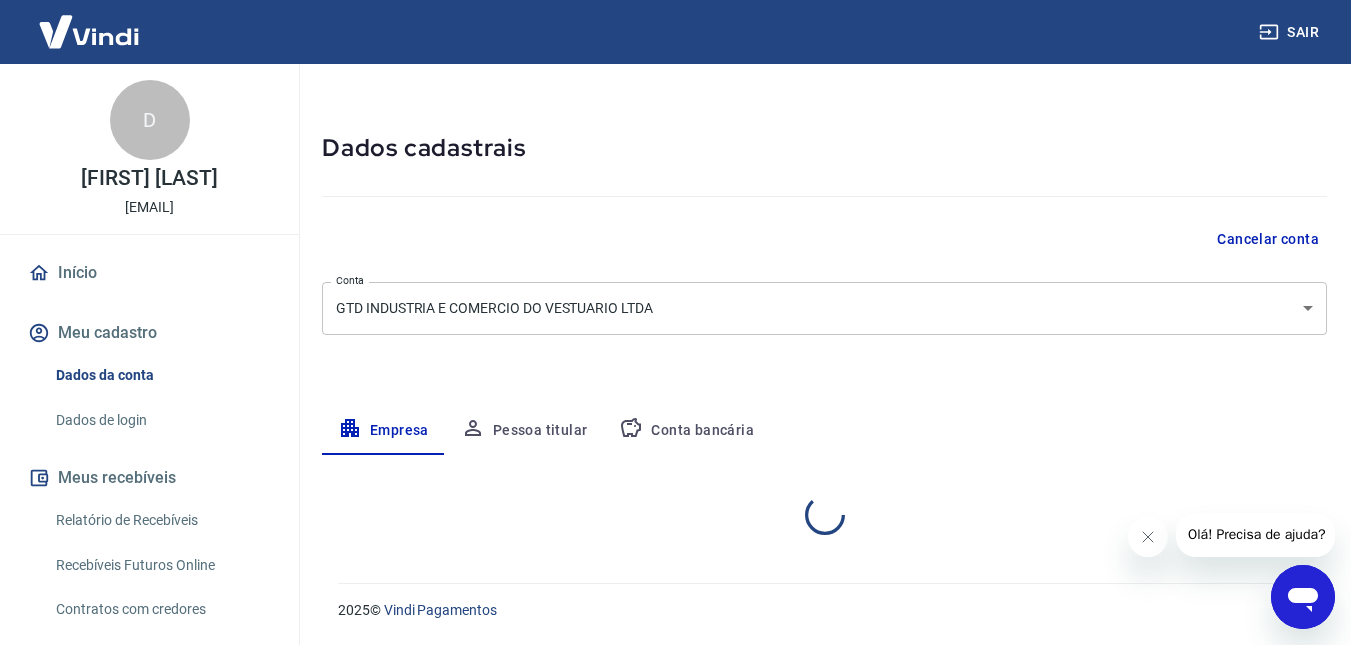 select on "MG" 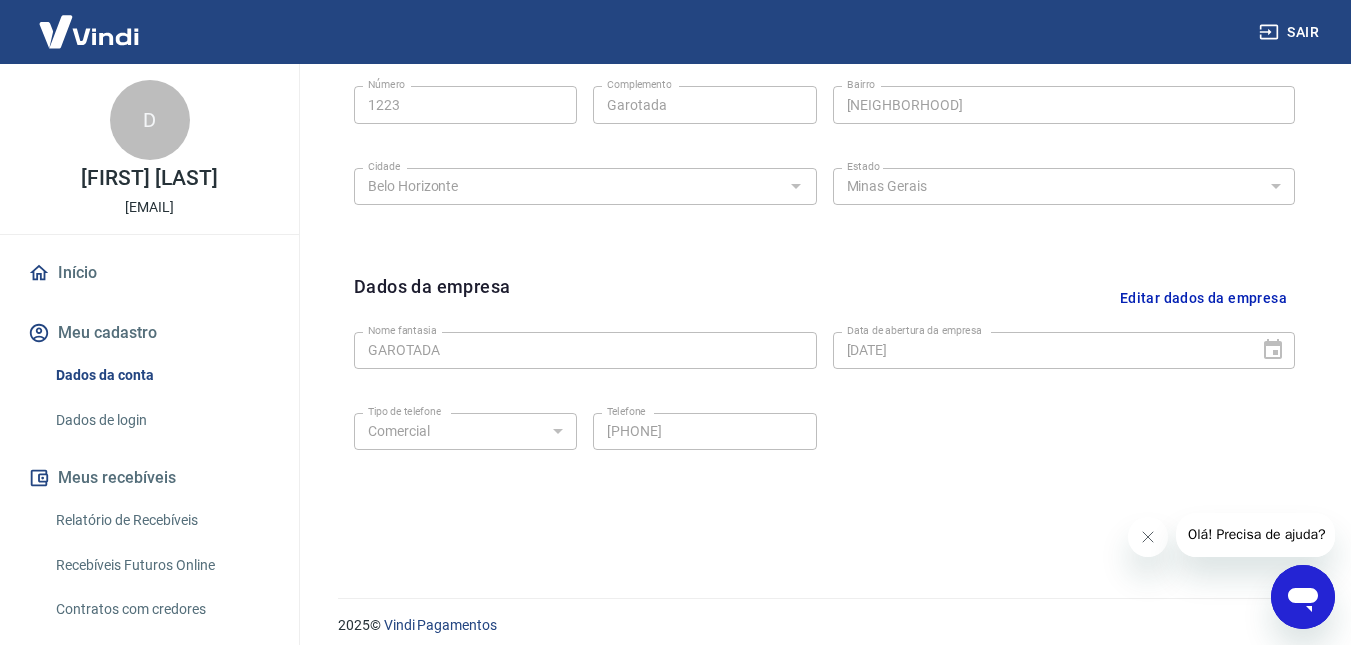 scroll, scrollTop: 797, scrollLeft: 0, axis: vertical 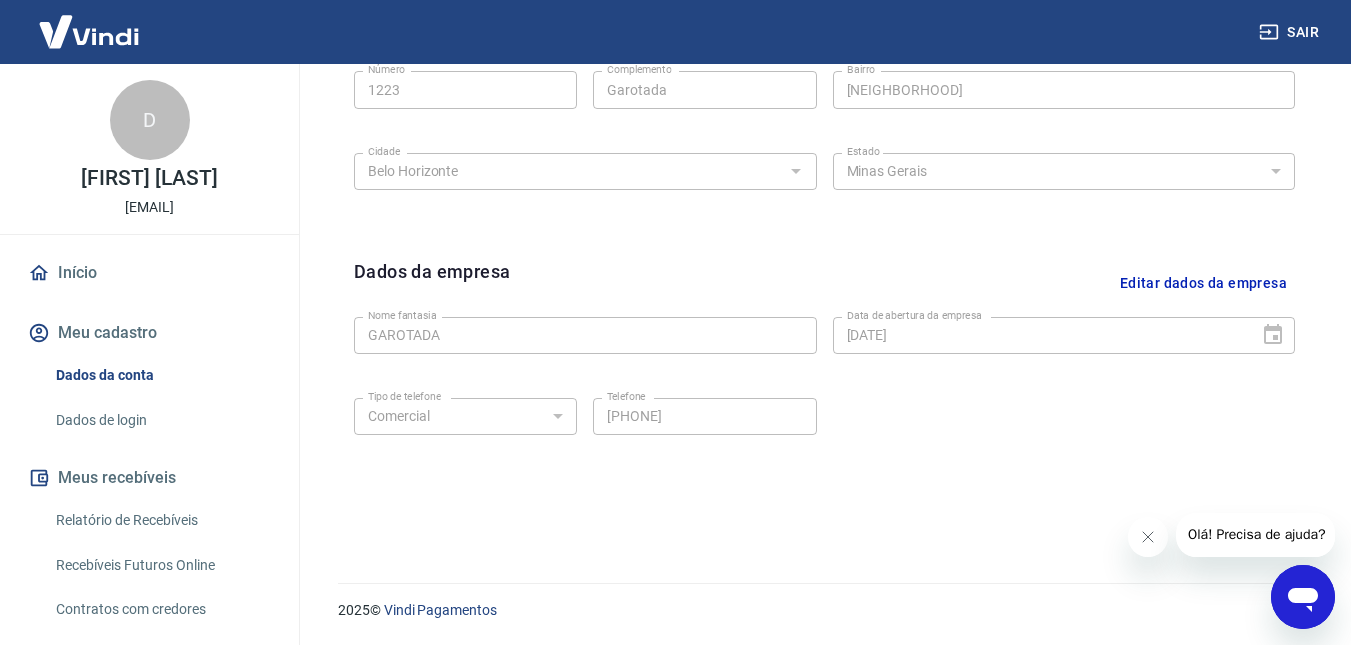 click at bounding box center (89, 31) 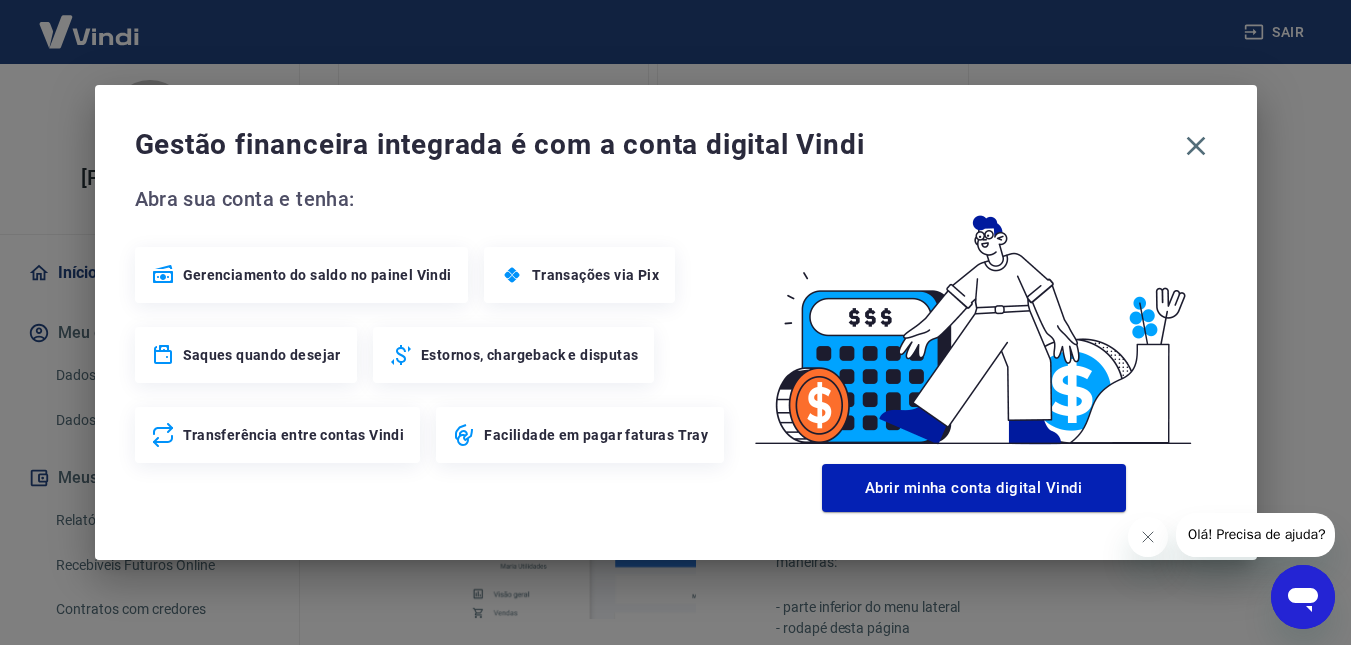 scroll, scrollTop: 1067, scrollLeft: 0, axis: vertical 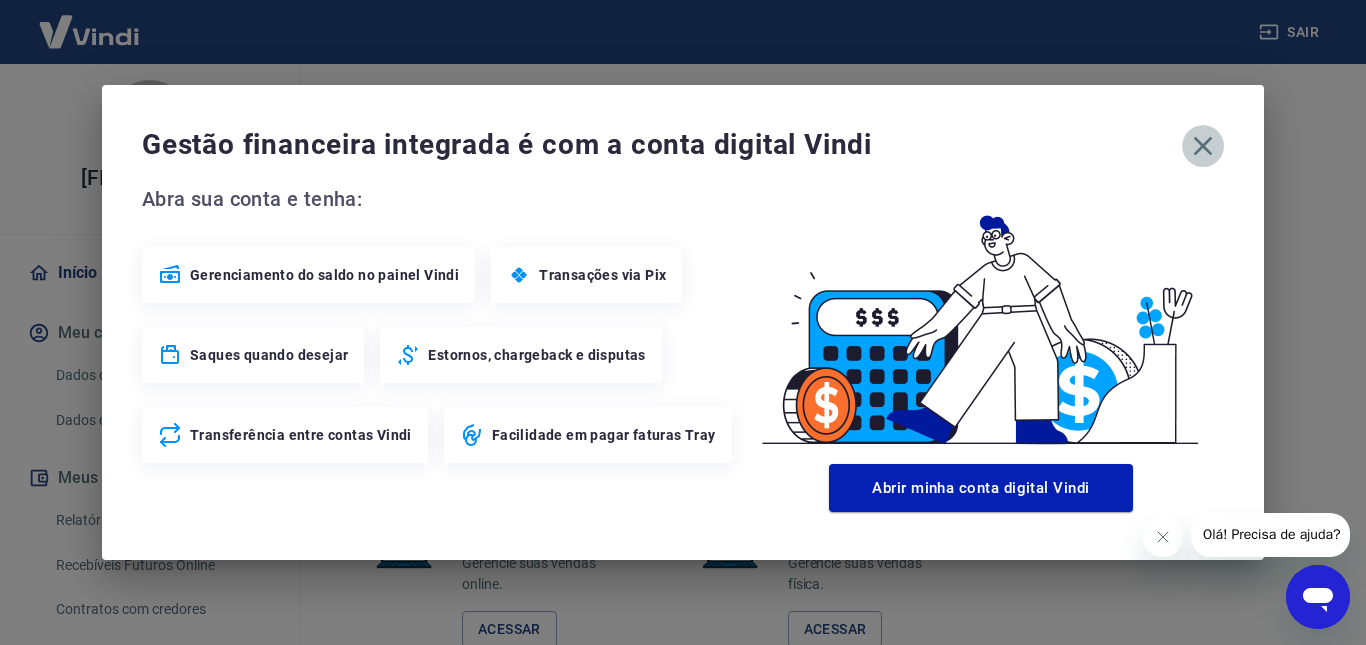 click 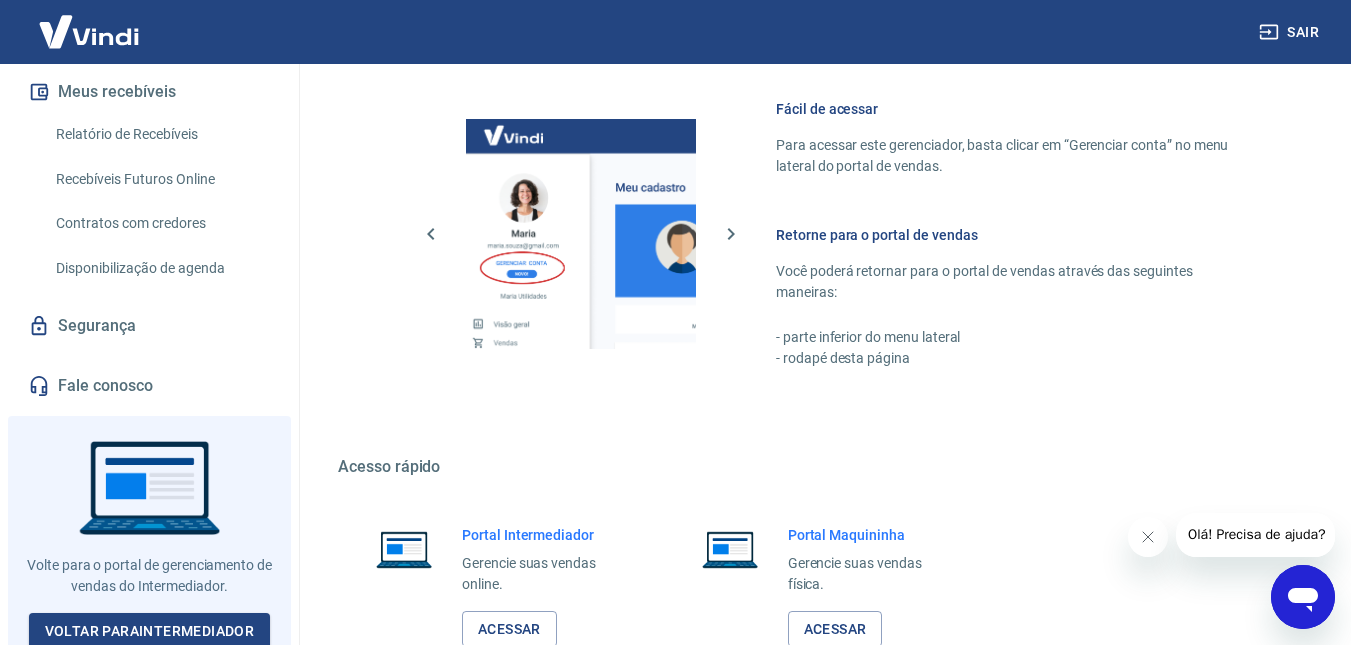 scroll, scrollTop: 391, scrollLeft: 0, axis: vertical 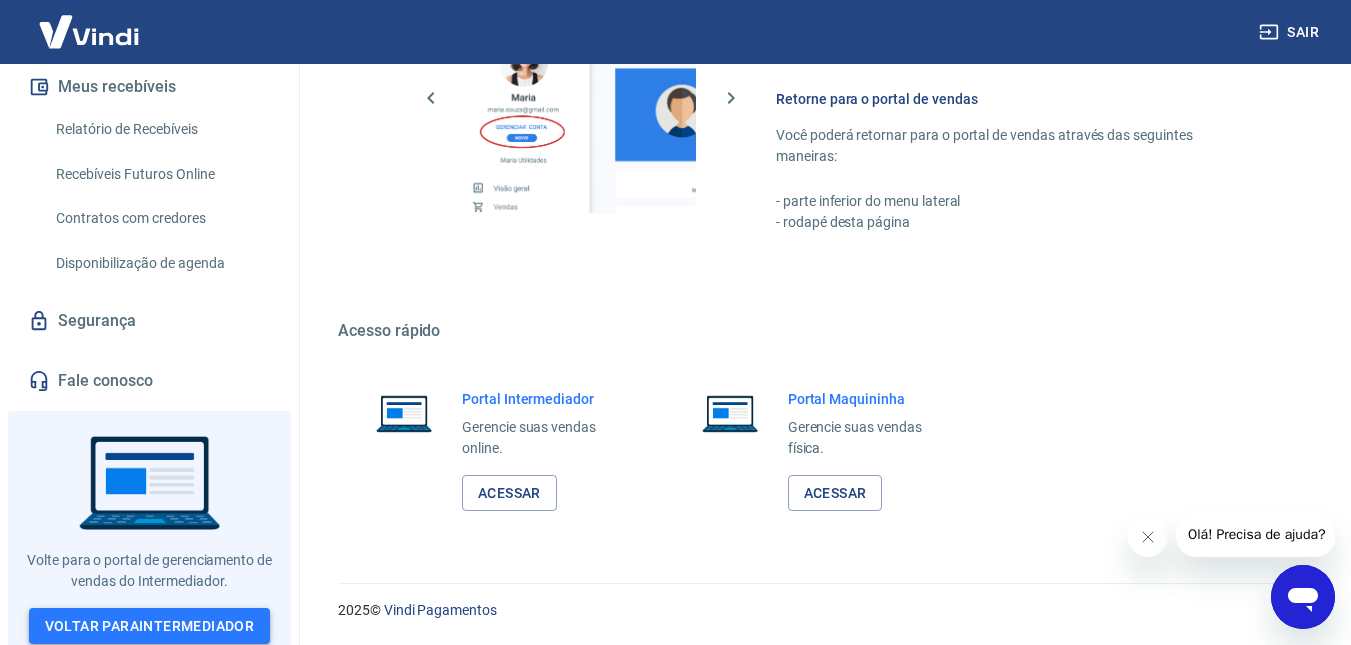 click on "Voltar para  Intermediador" at bounding box center (150, 626) 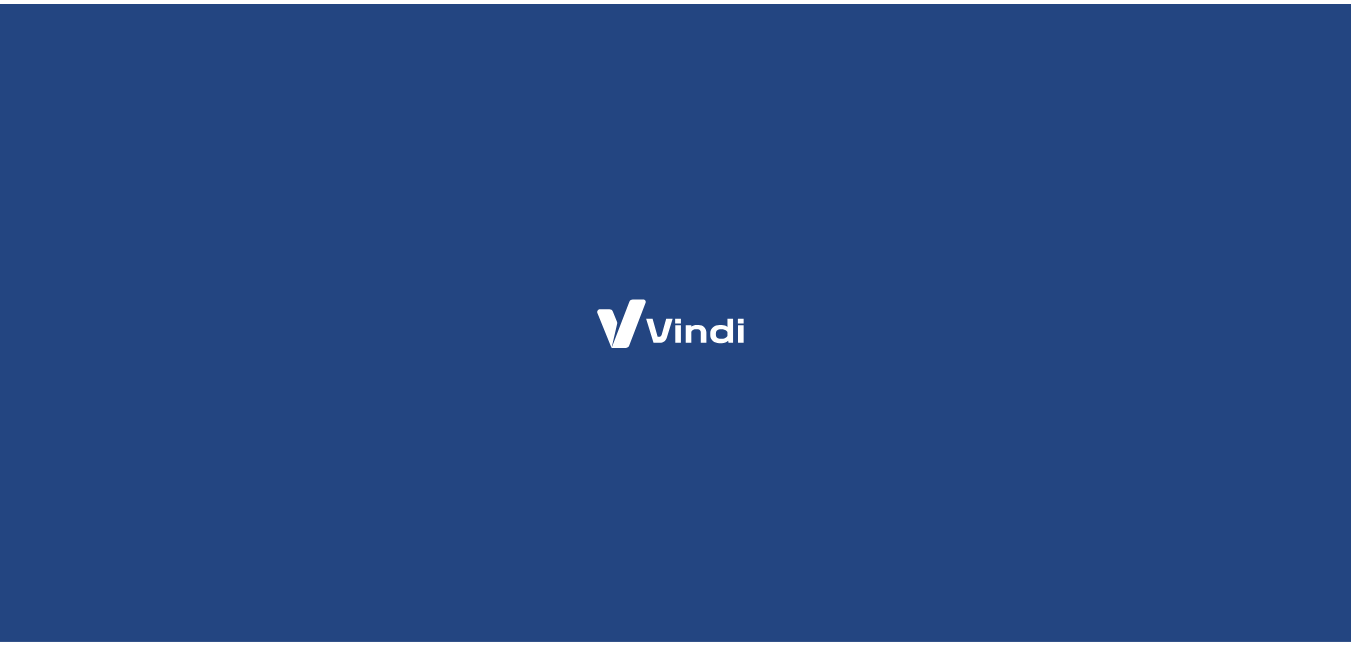 scroll, scrollTop: 0, scrollLeft: 0, axis: both 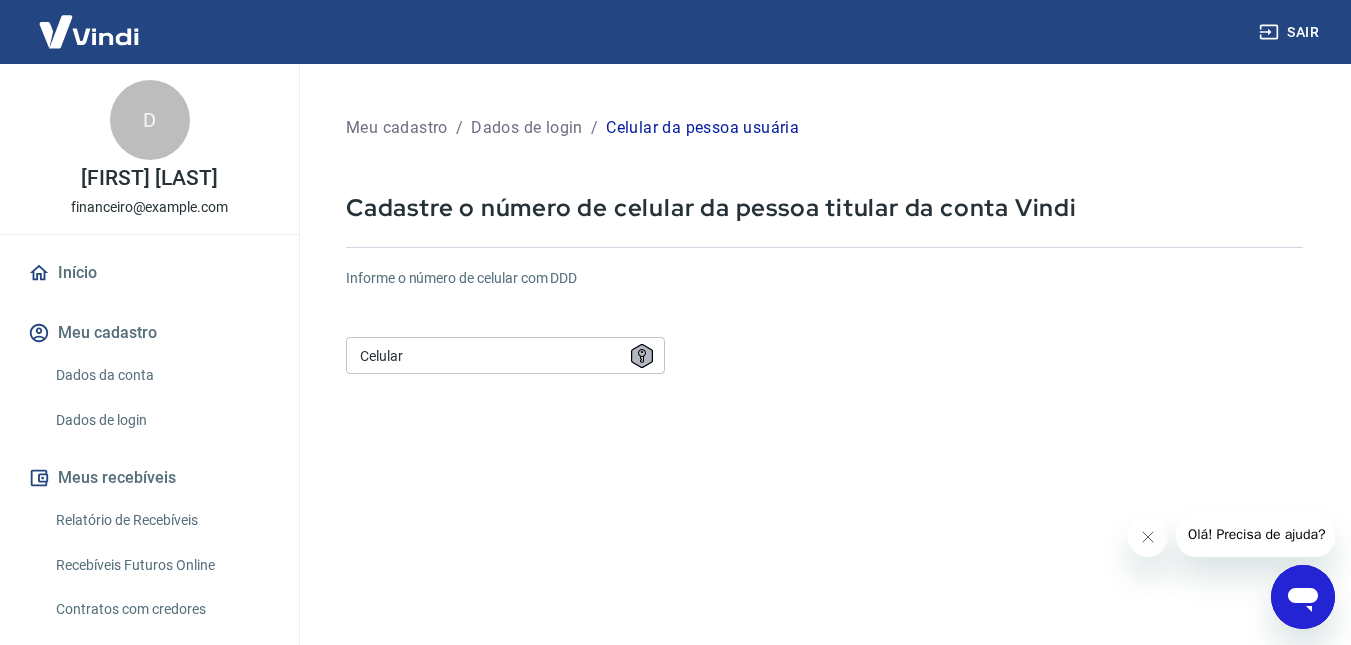 click on "Celular" at bounding box center (505, 355) 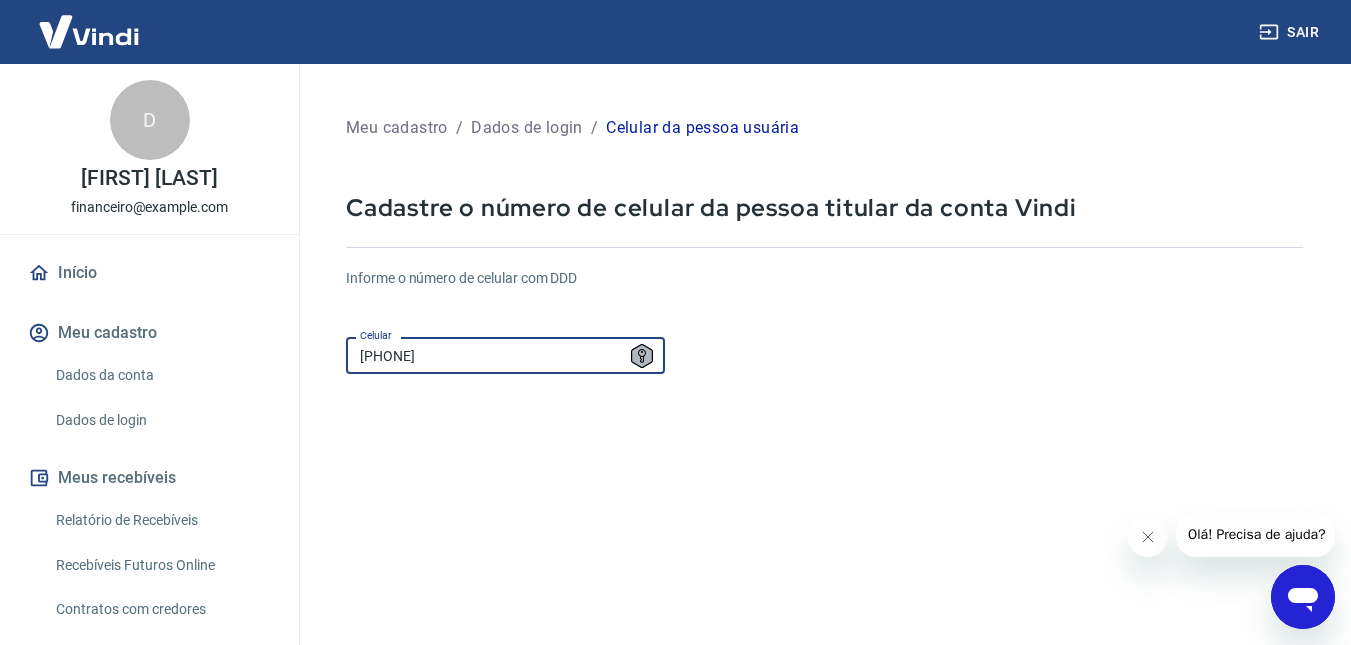 type on "(31) 98835-1223" 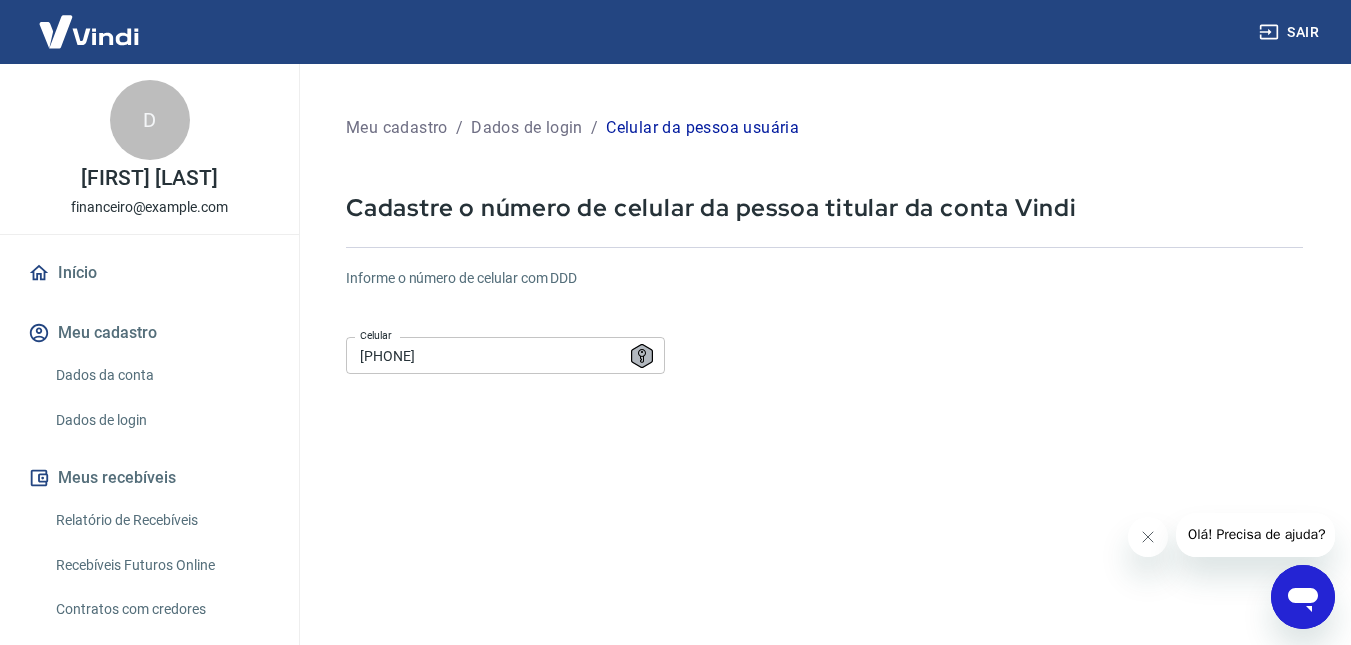 click on "Informe o número de celular com DDD Celular (31) 98835-1223 Celular Continuar Cancelar" at bounding box center (824, 544) 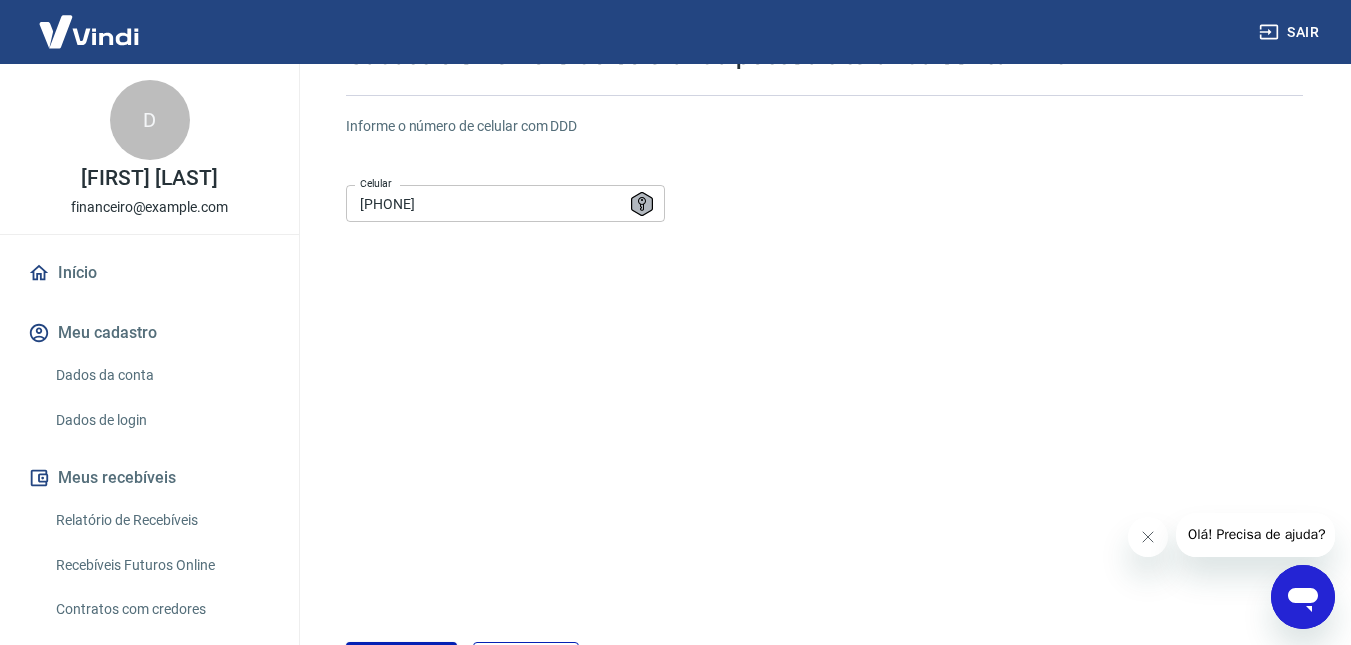 scroll, scrollTop: 300, scrollLeft: 0, axis: vertical 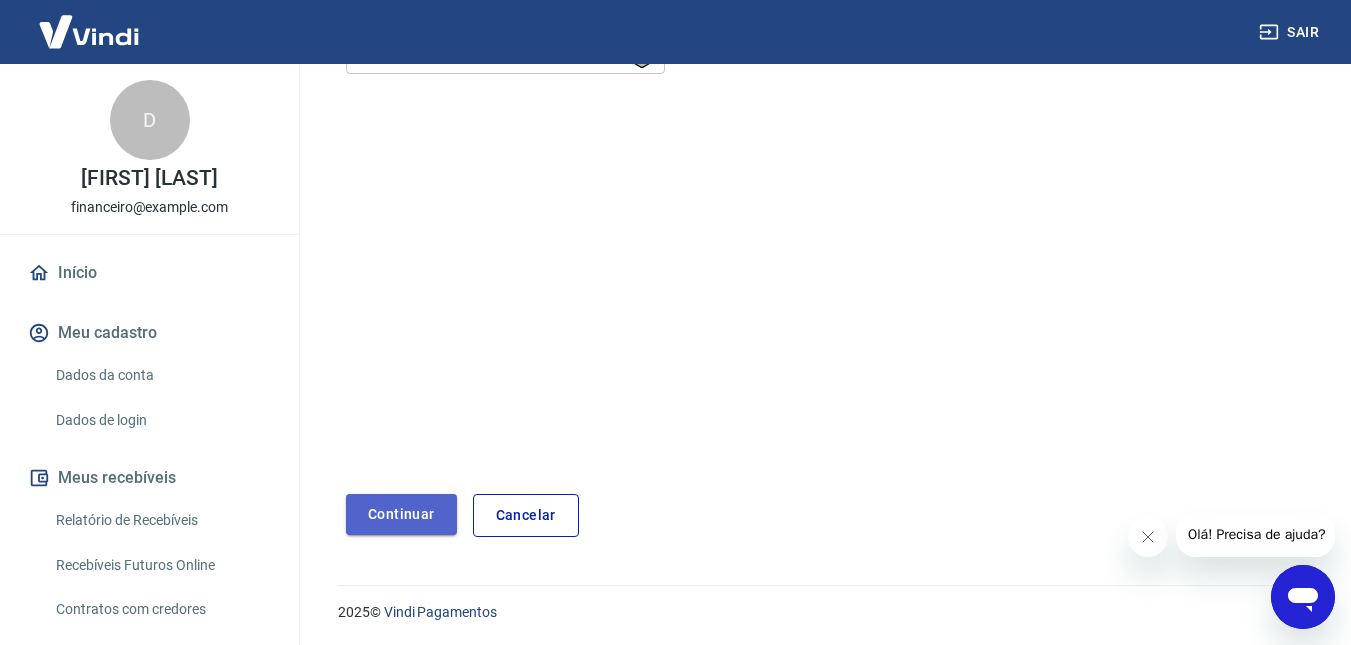 click on "Continuar" at bounding box center (401, 514) 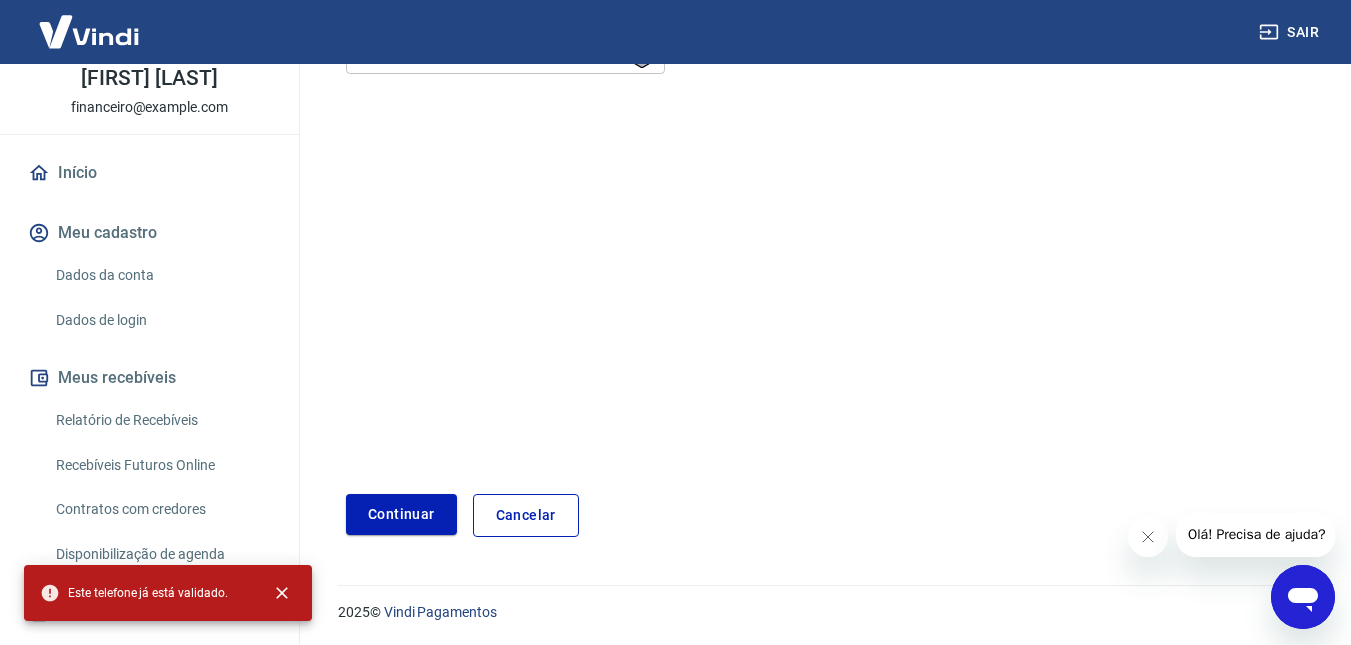 scroll, scrollTop: 149, scrollLeft: 0, axis: vertical 